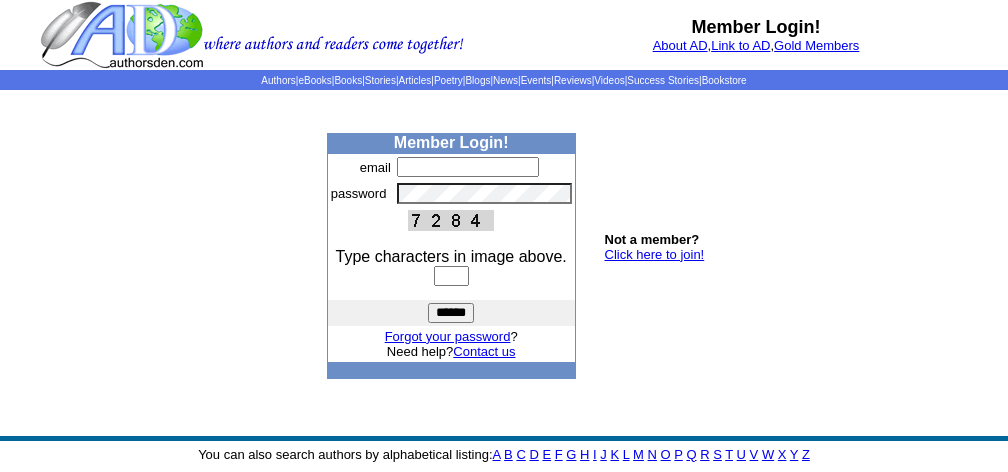 scroll, scrollTop: 0, scrollLeft: 0, axis: both 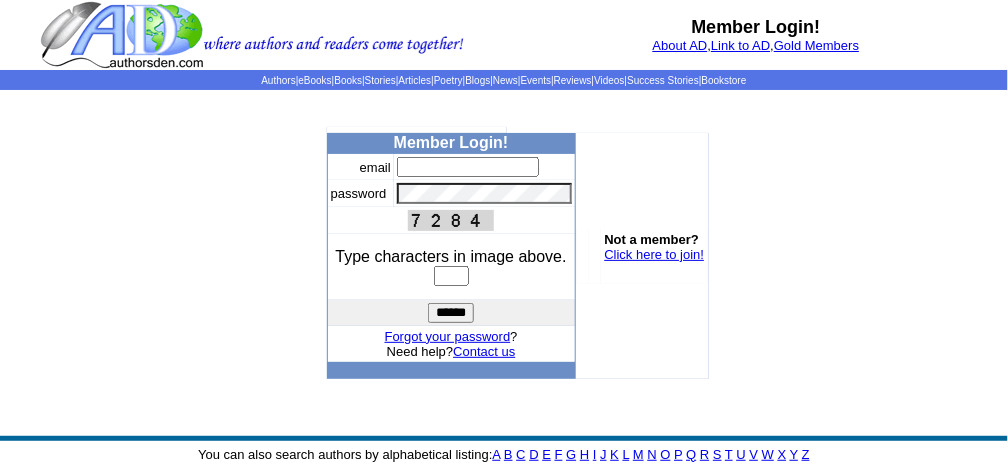 click at bounding box center [468, 167] 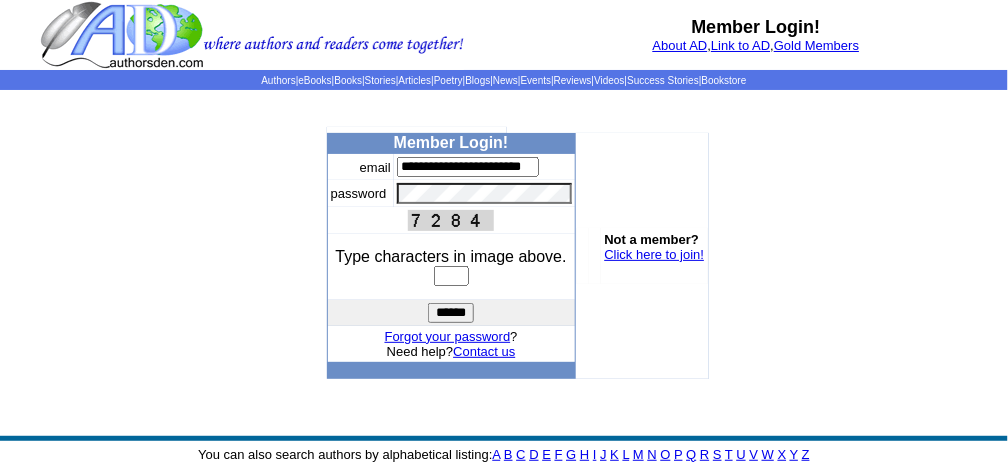 click at bounding box center [451, 276] 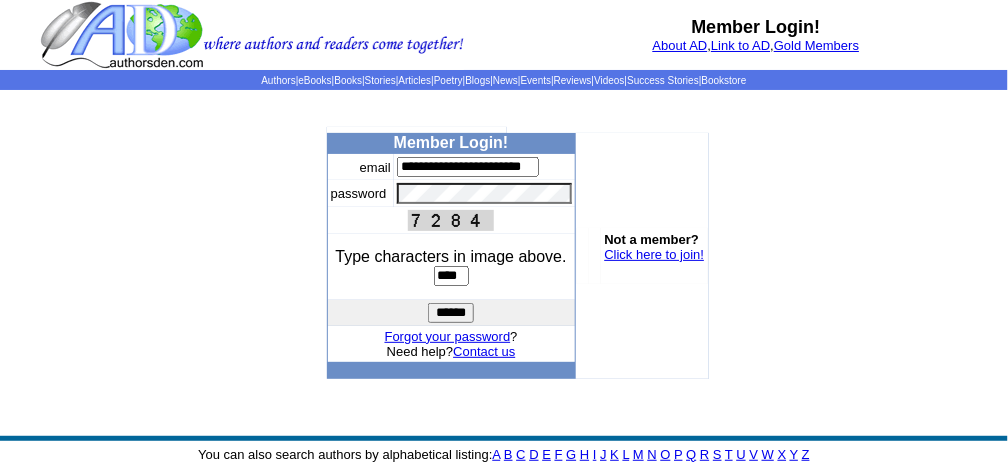 type on "****" 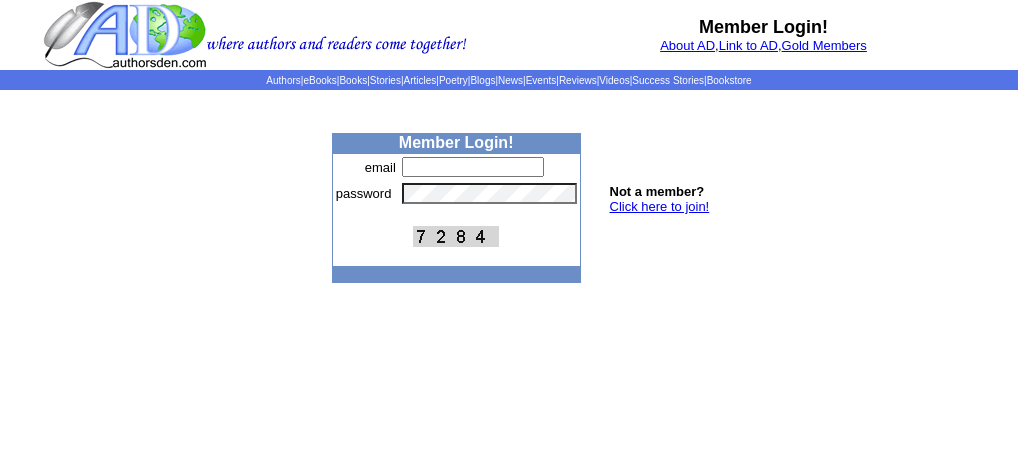 scroll, scrollTop: 0, scrollLeft: 0, axis: both 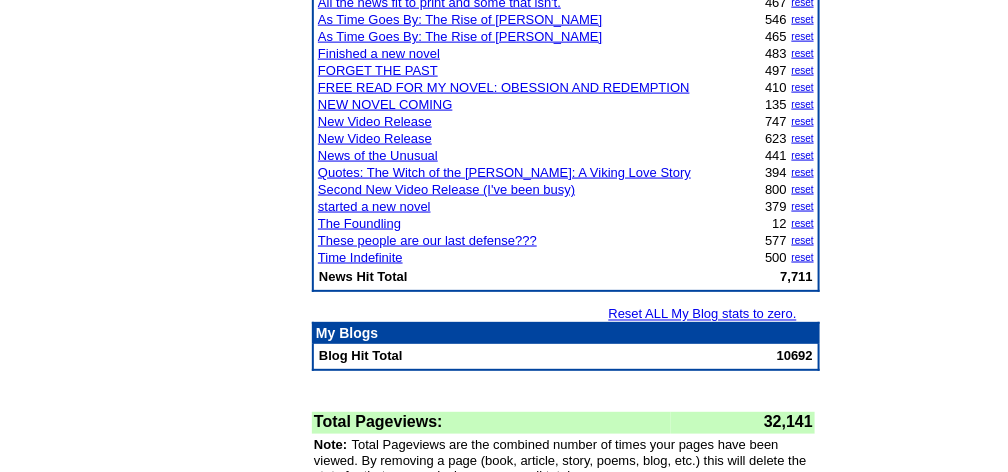 click on "The Foundling" at bounding box center (359, 223) 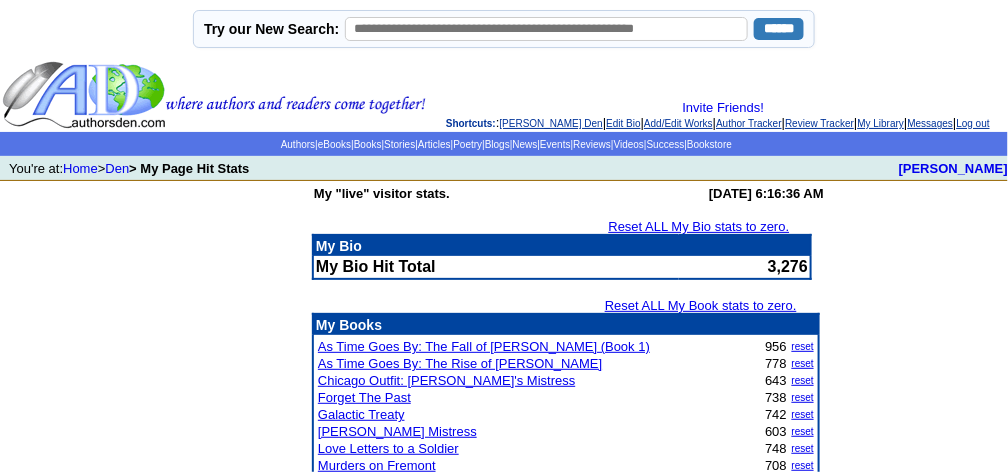 scroll, scrollTop: 66, scrollLeft: 0, axis: vertical 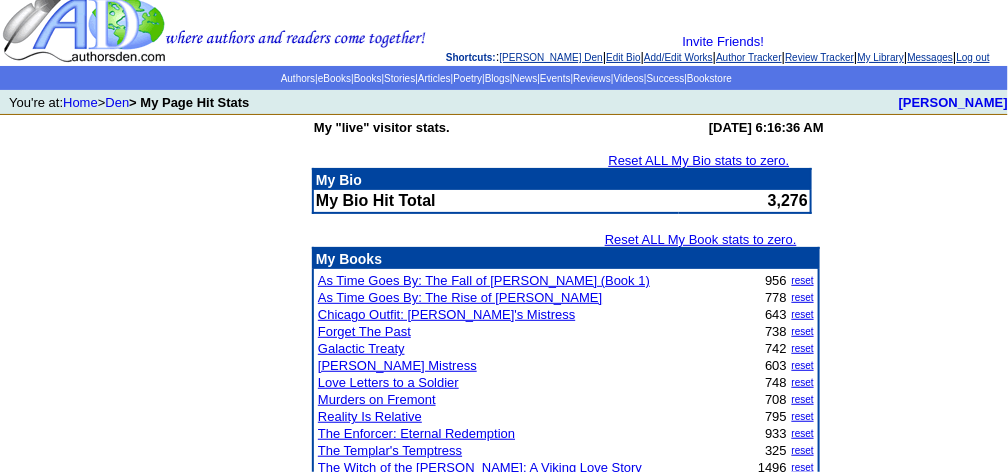 click on "[PERSON_NAME] Den" 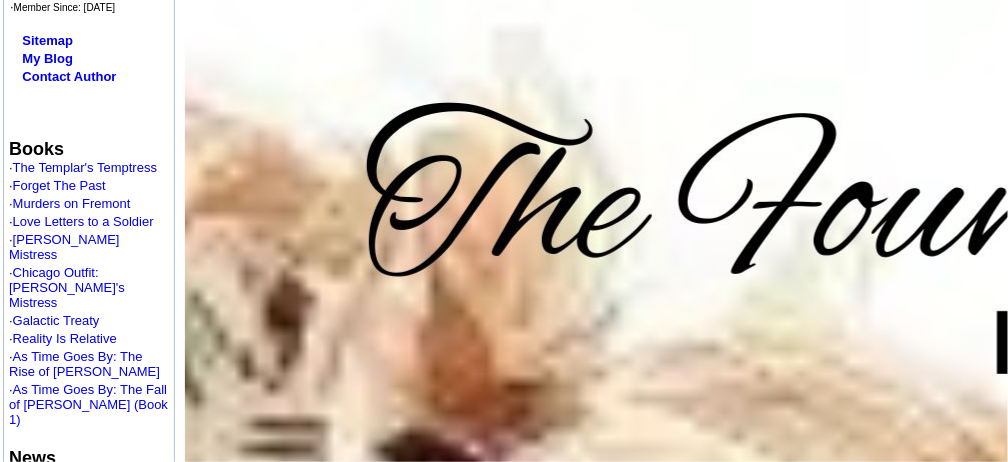 scroll, scrollTop: 333, scrollLeft: 0, axis: vertical 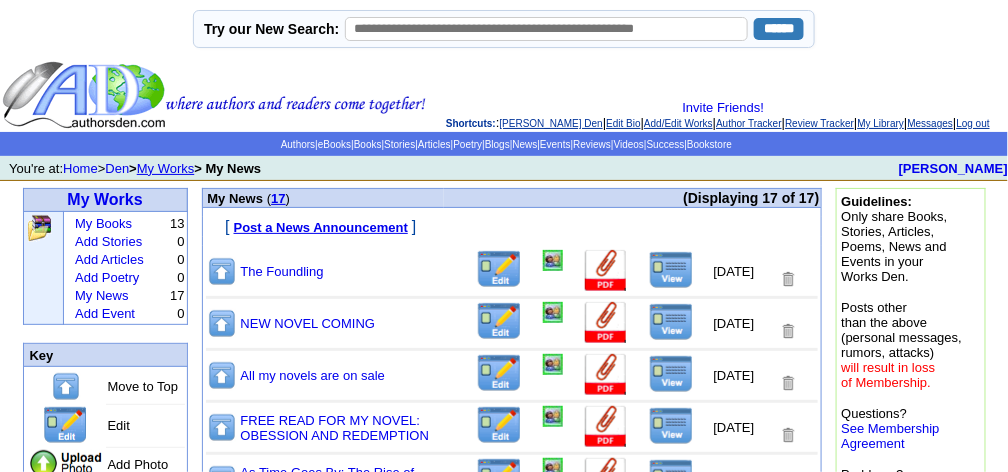 click at bounding box center [671, 270] 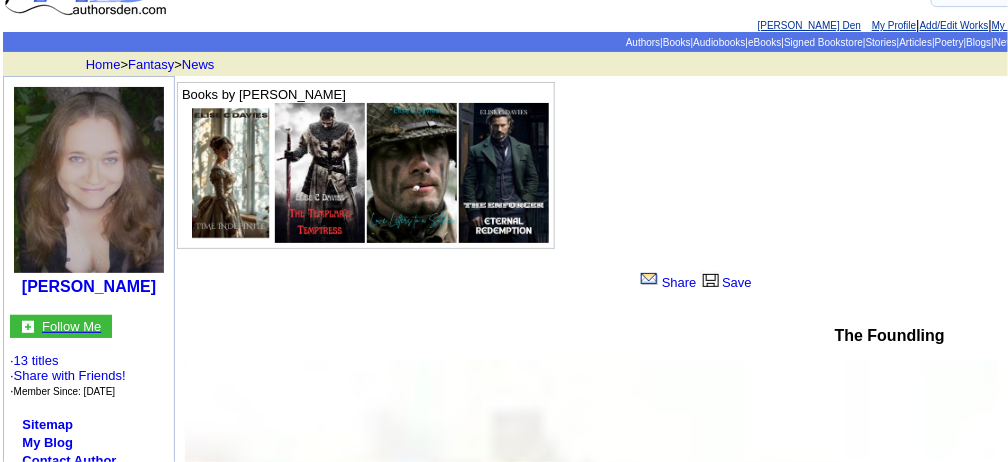 scroll, scrollTop: 0, scrollLeft: 0, axis: both 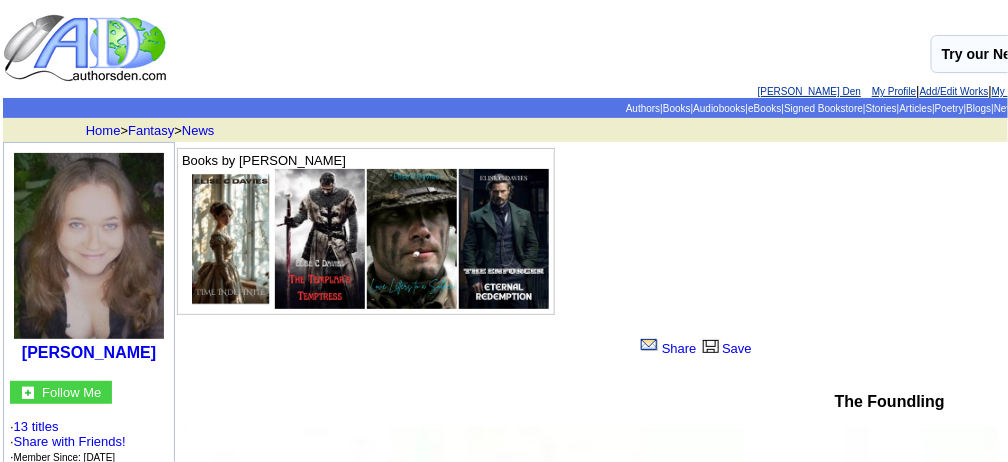click on "[PERSON_NAME] Den" at bounding box center (809, 91) 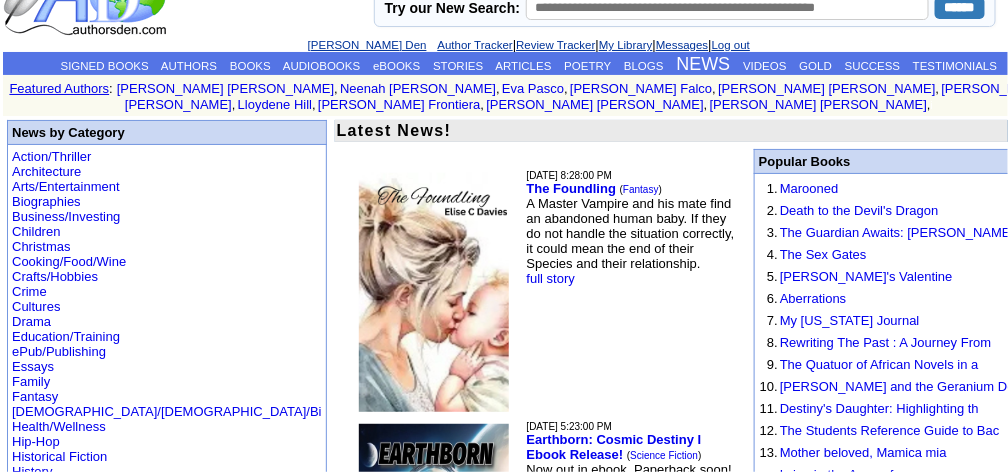 scroll, scrollTop: 0, scrollLeft: 0, axis: both 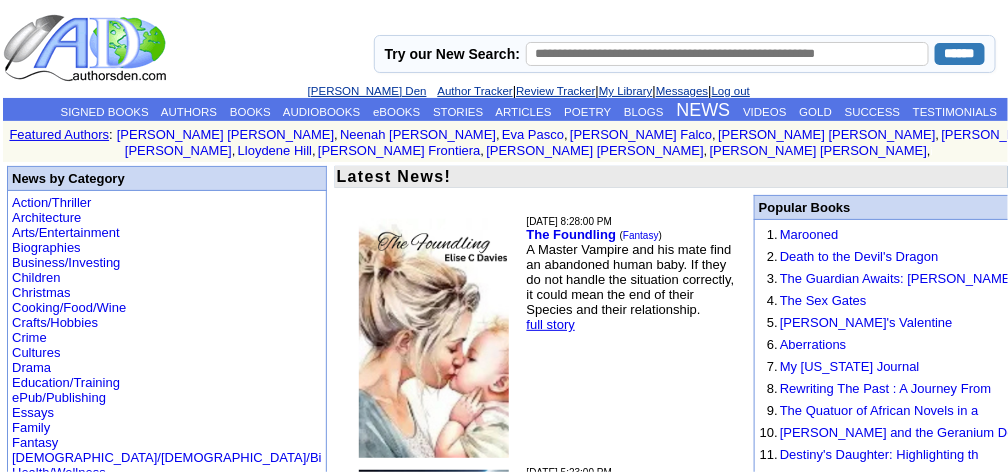 click on "full story" at bounding box center (551, 324) 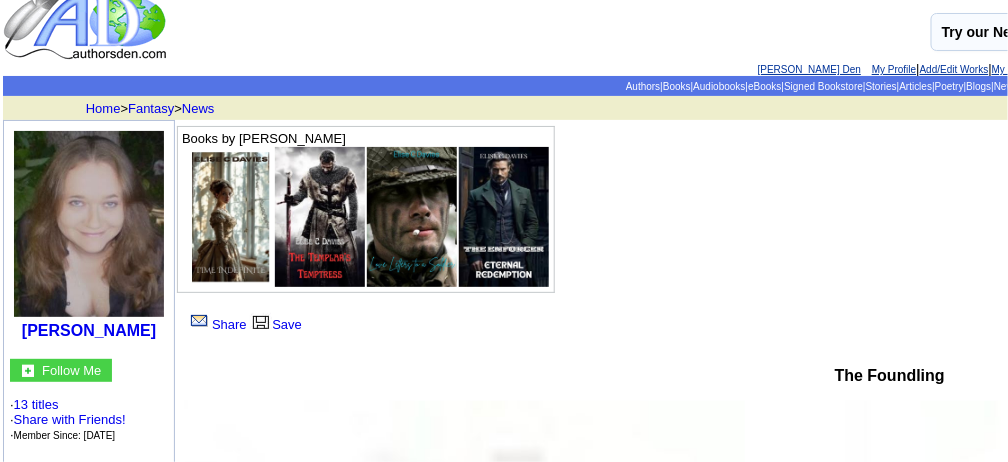 scroll, scrollTop: 0, scrollLeft: 0, axis: both 